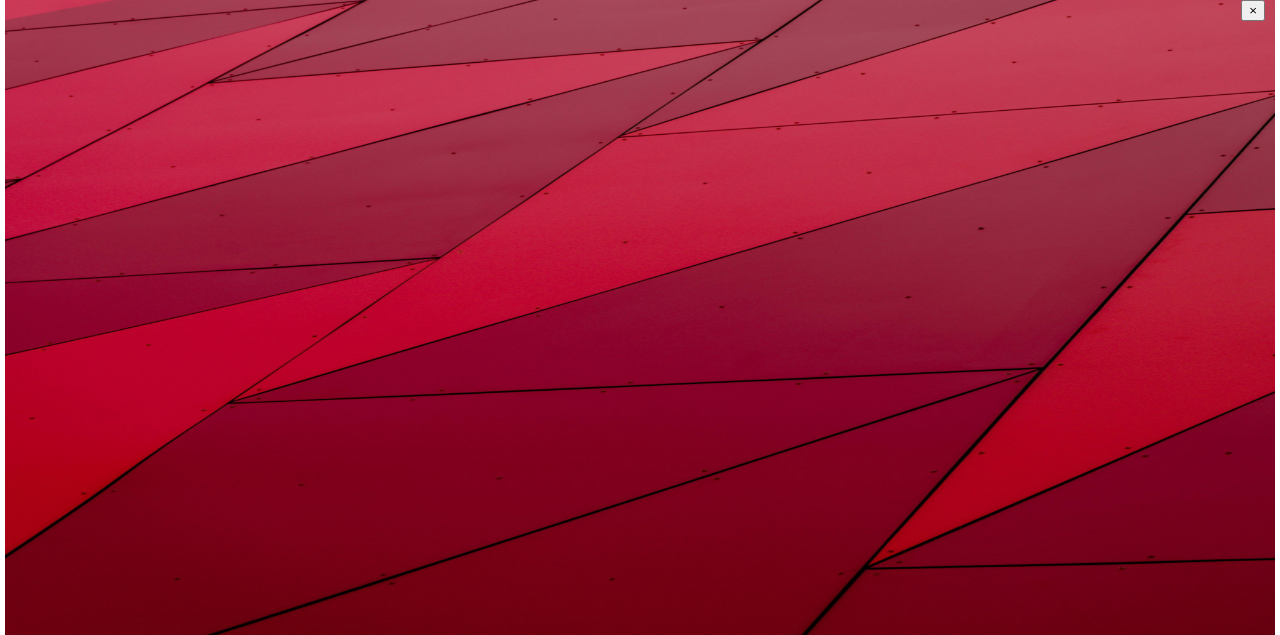 scroll, scrollTop: 0, scrollLeft: 0, axis: both 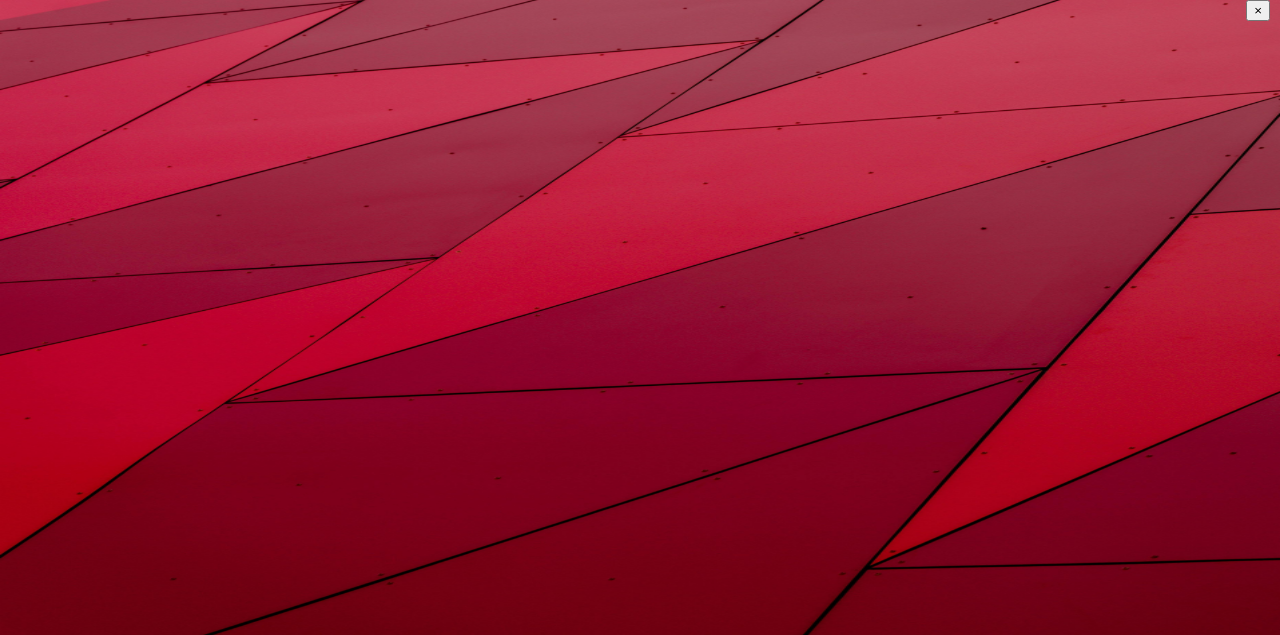 type on "[NAME]" 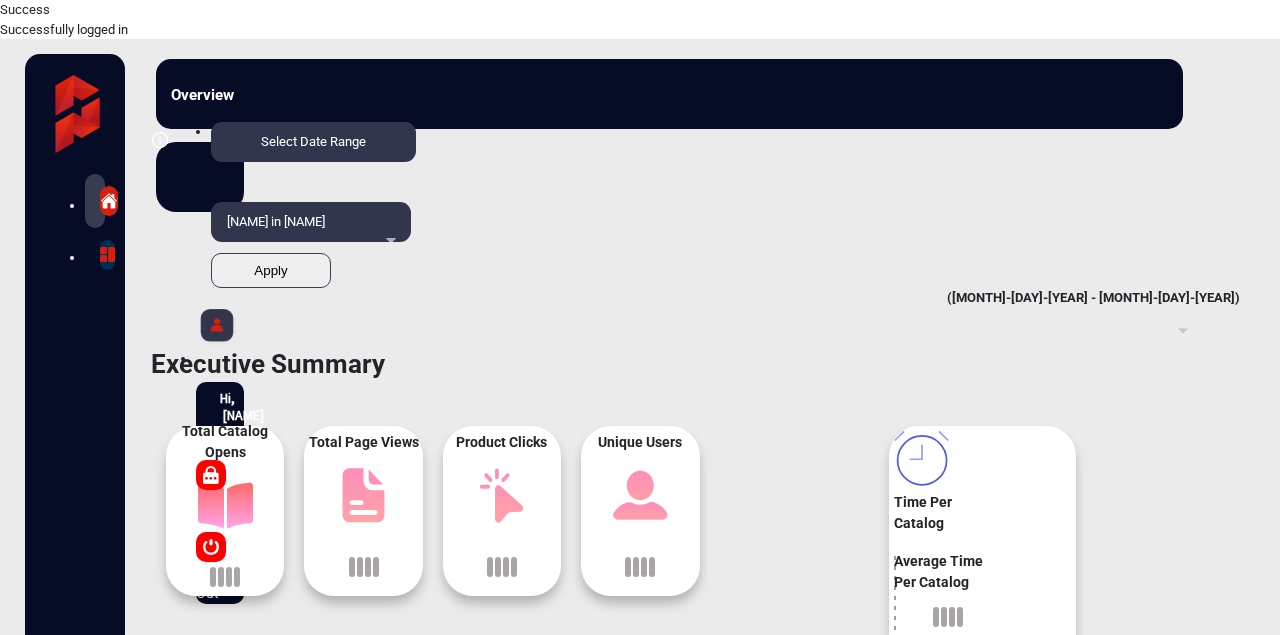 scroll, scrollTop: 15, scrollLeft: 0, axis: vertical 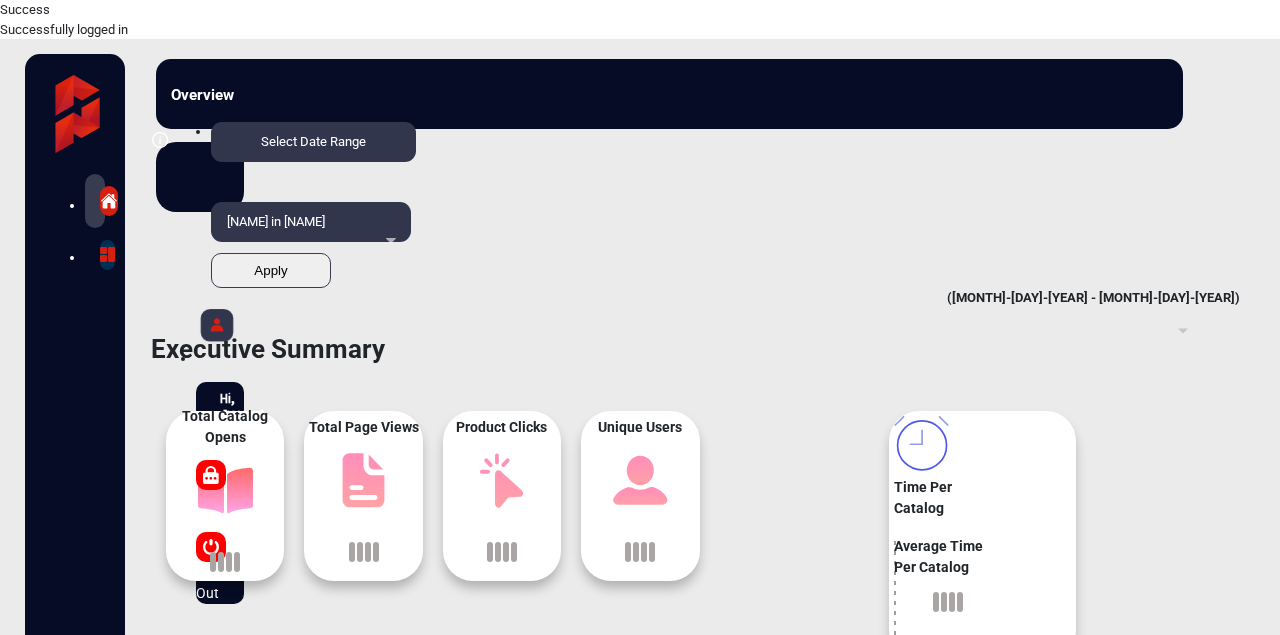click on "[NAME] in [NAME]" at bounding box center (311, 232) 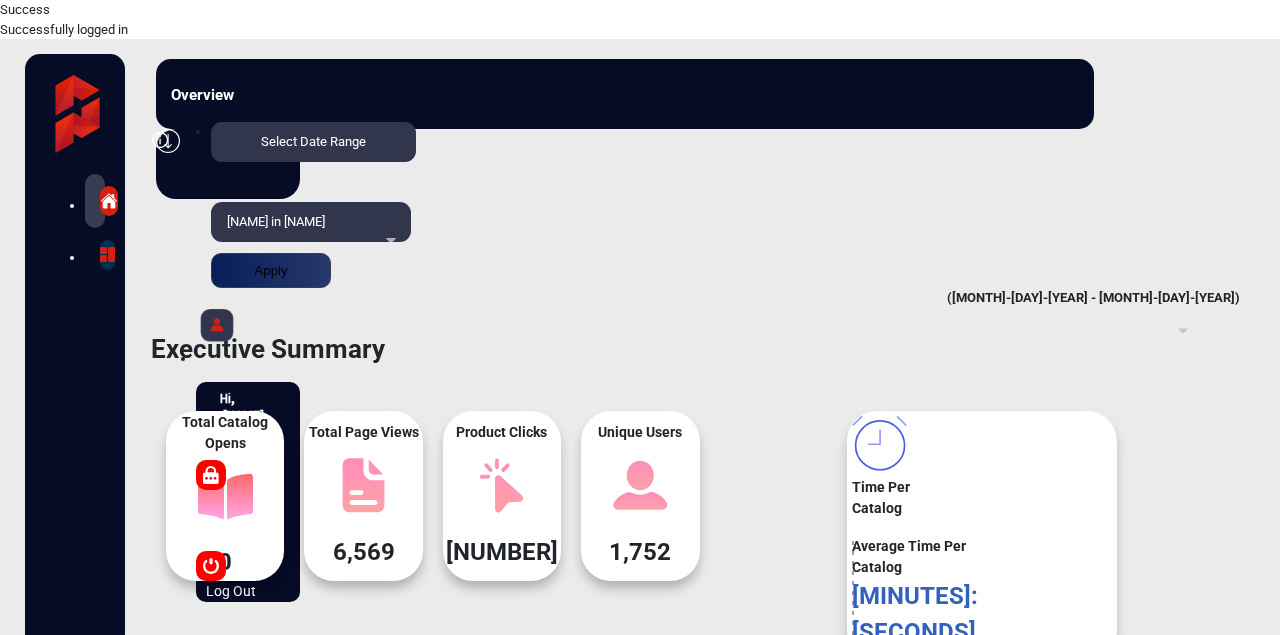 scroll, scrollTop: 914, scrollLeft: 0, axis: vertical 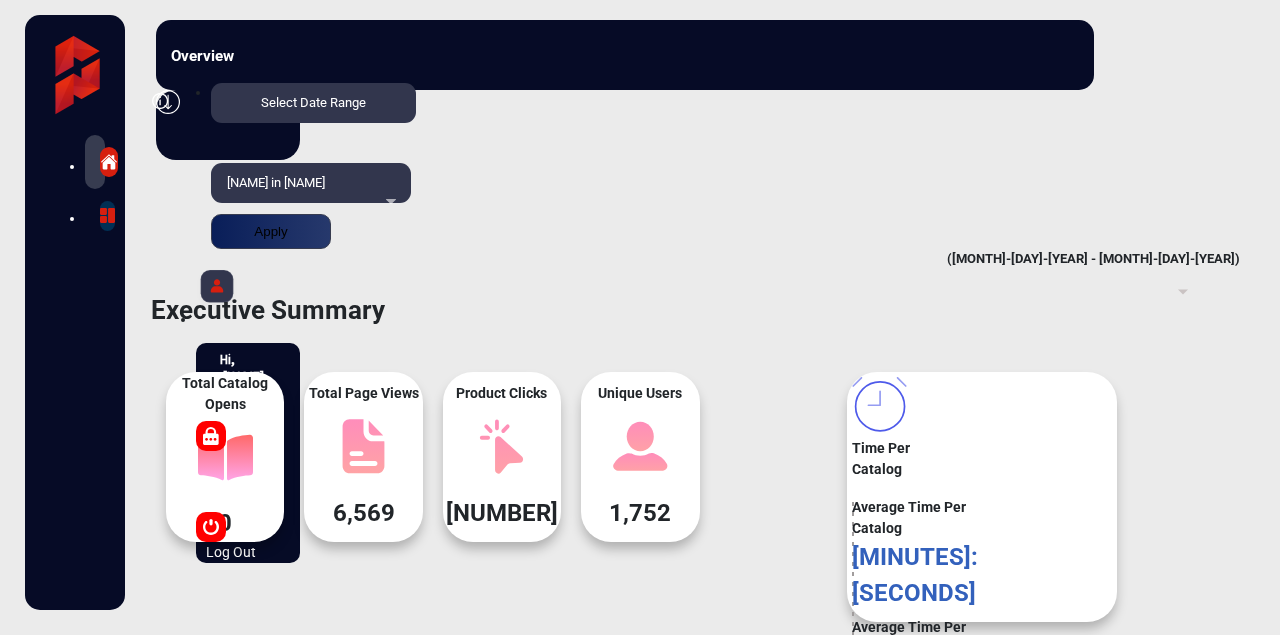 click on "[NAME]" at bounding box center [630, 881] 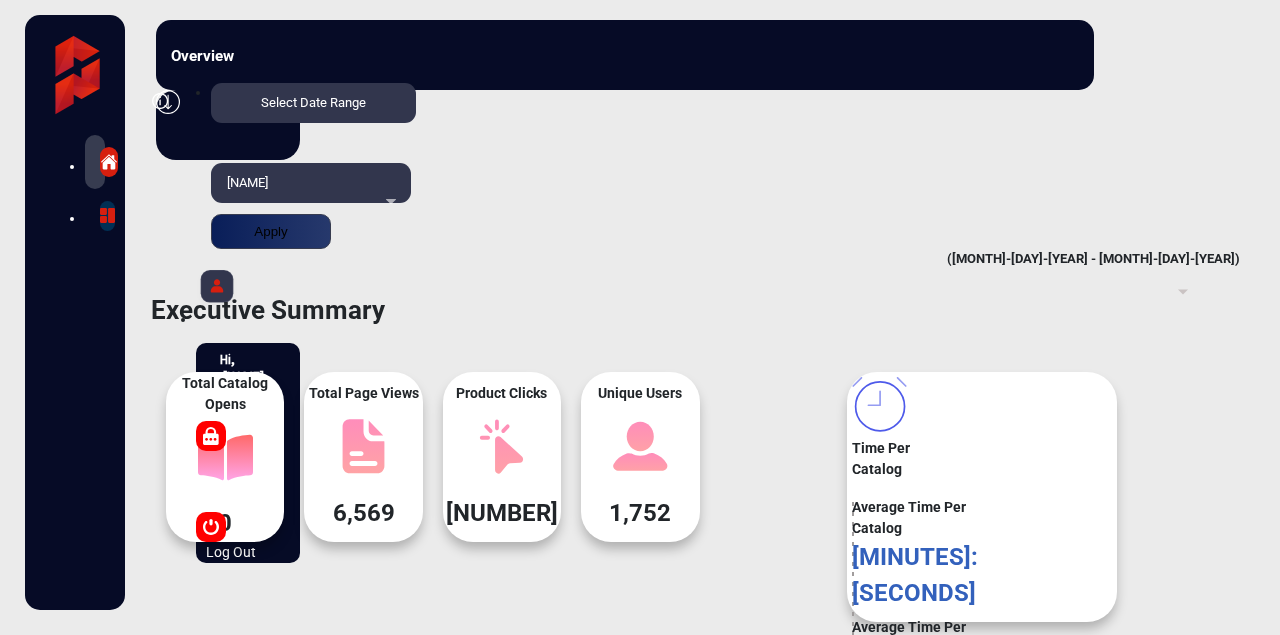click on "Select Date Range" at bounding box center (313, 102) 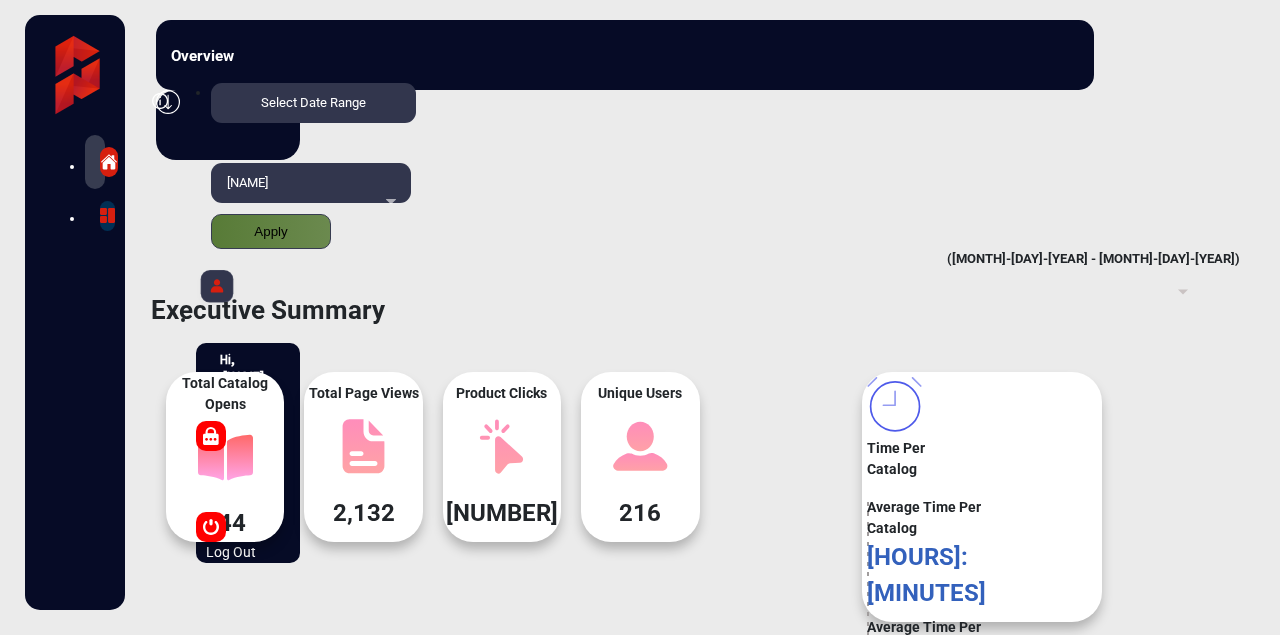 scroll, scrollTop: 999186, scrollLeft: 998920, axis: both 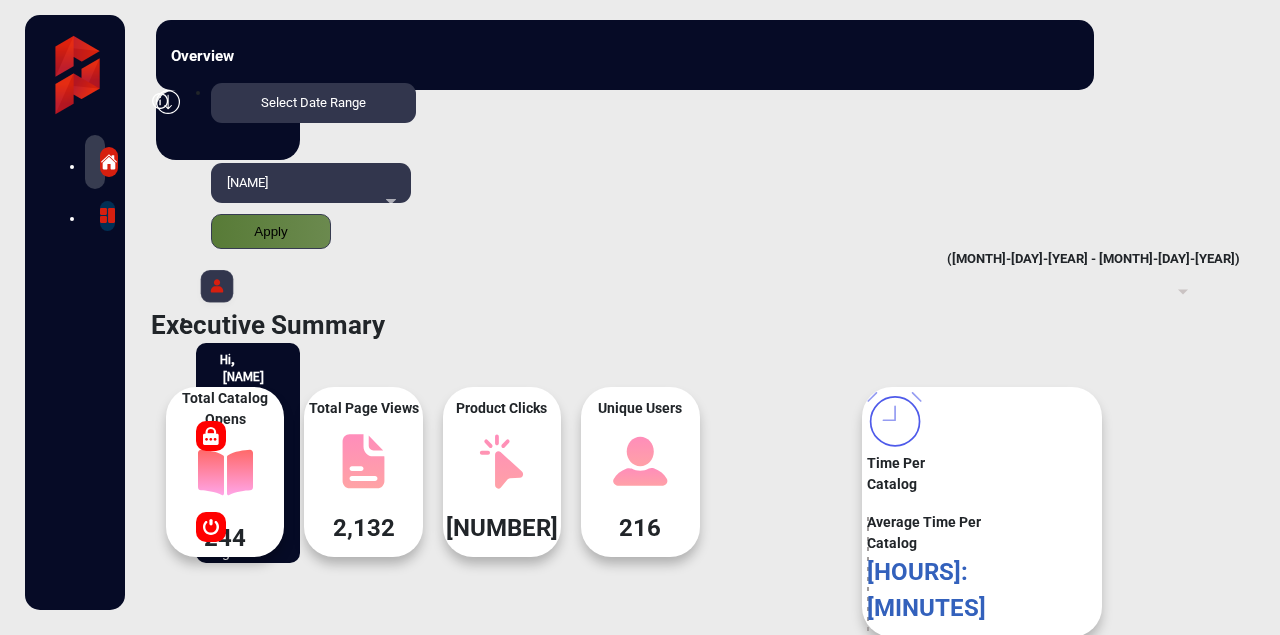 click at bounding box center (217, 289) 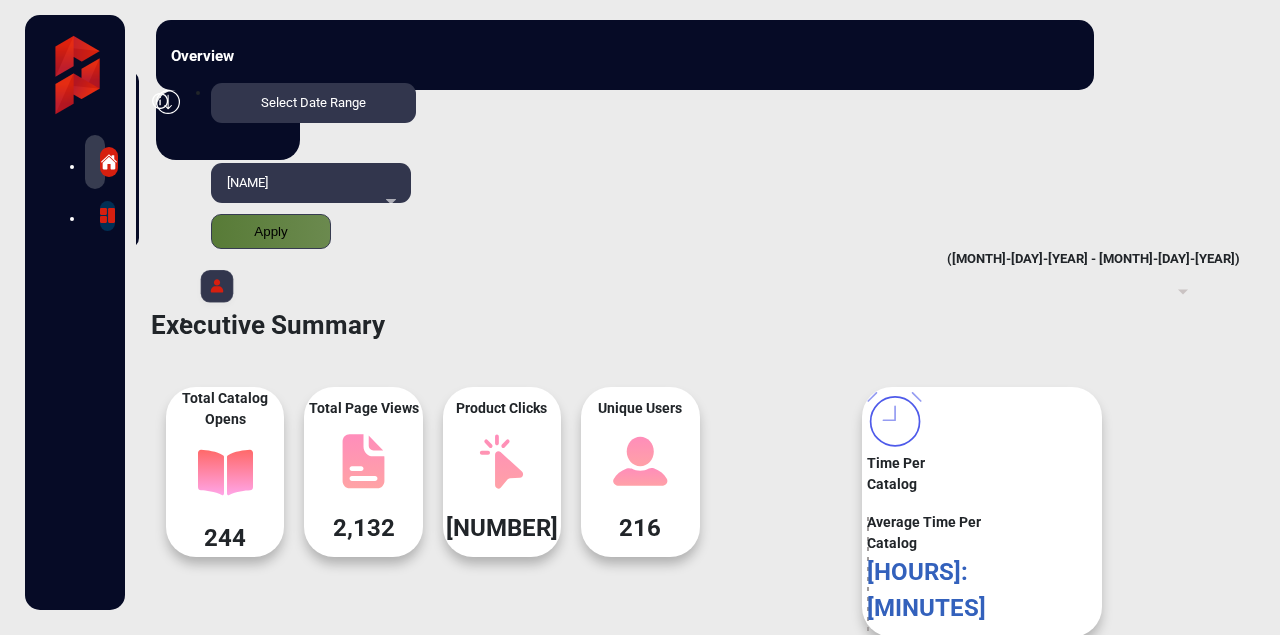 click on "Log Out" at bounding box center (34, 186) 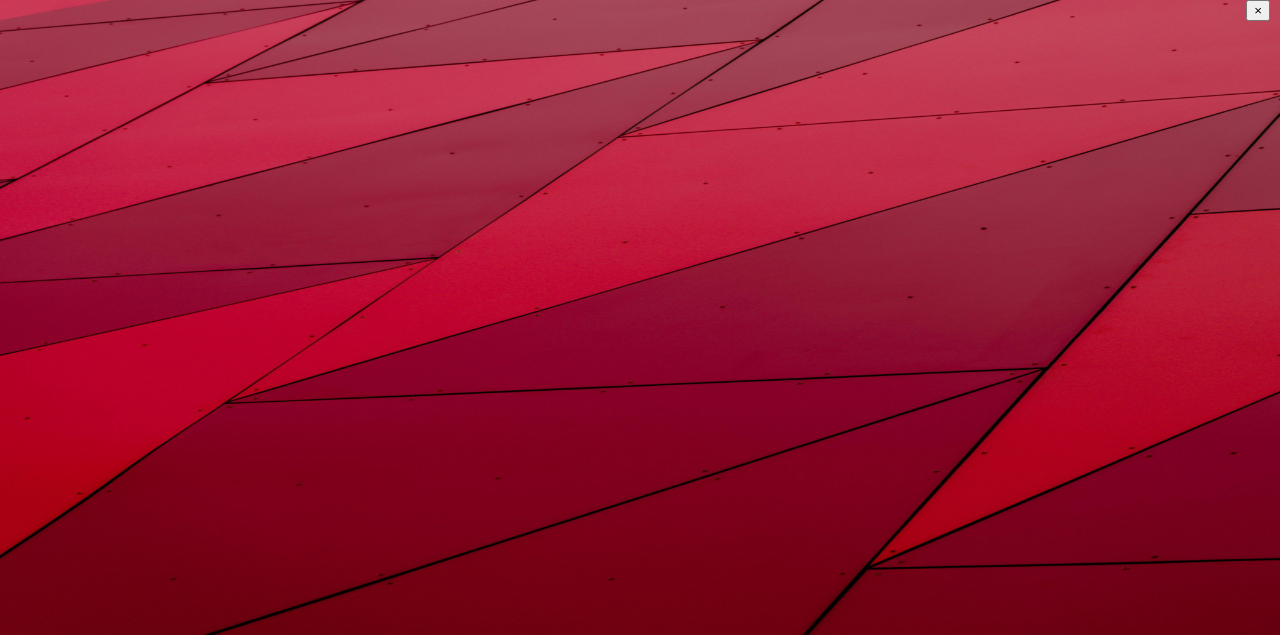 click on "[NAME]" at bounding box center (210, 1089) 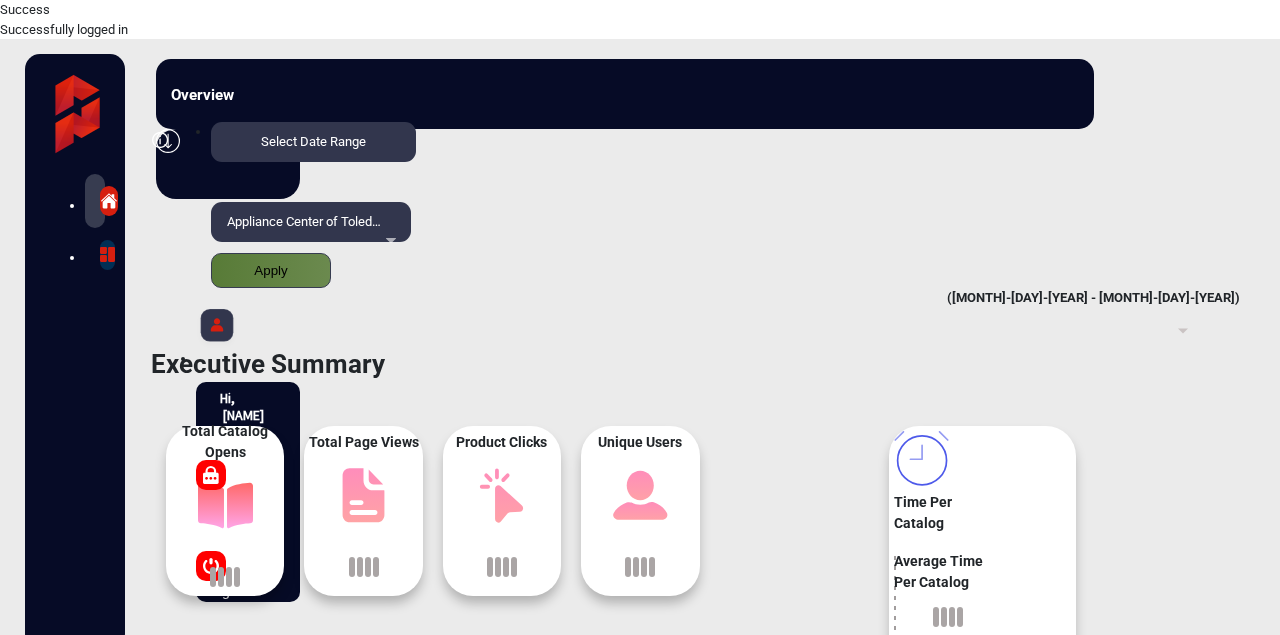 scroll, scrollTop: 15, scrollLeft: 0, axis: vertical 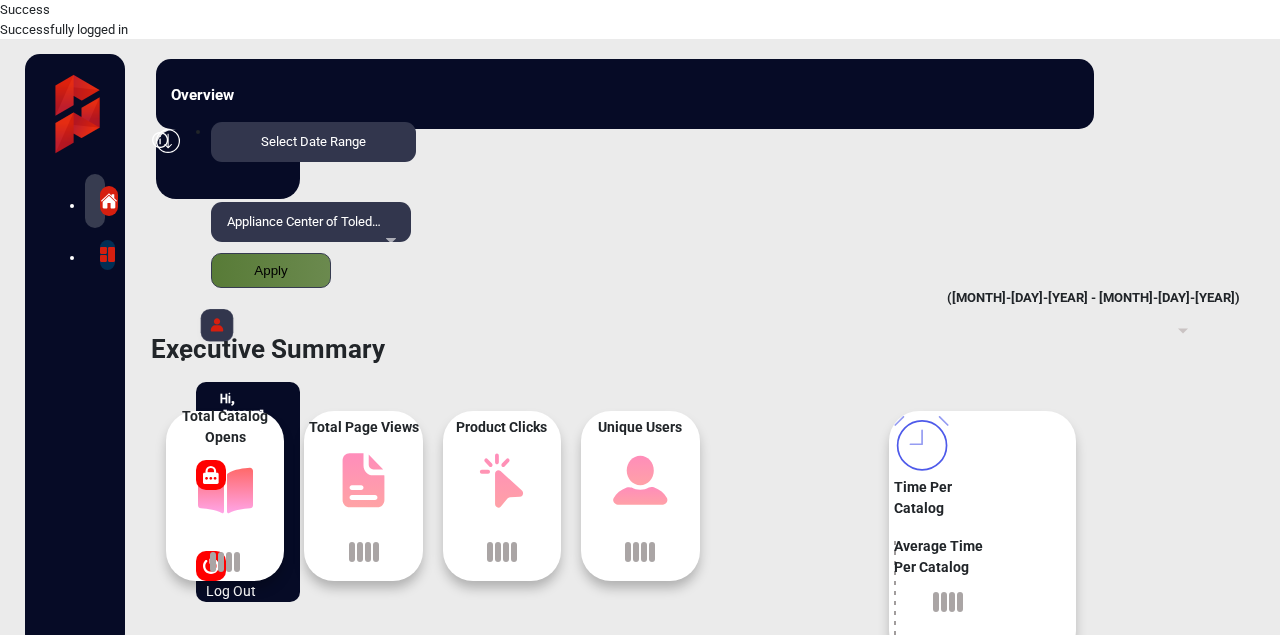 click on "Appliance Center of Toledo, Inc." at bounding box center [311, 232] 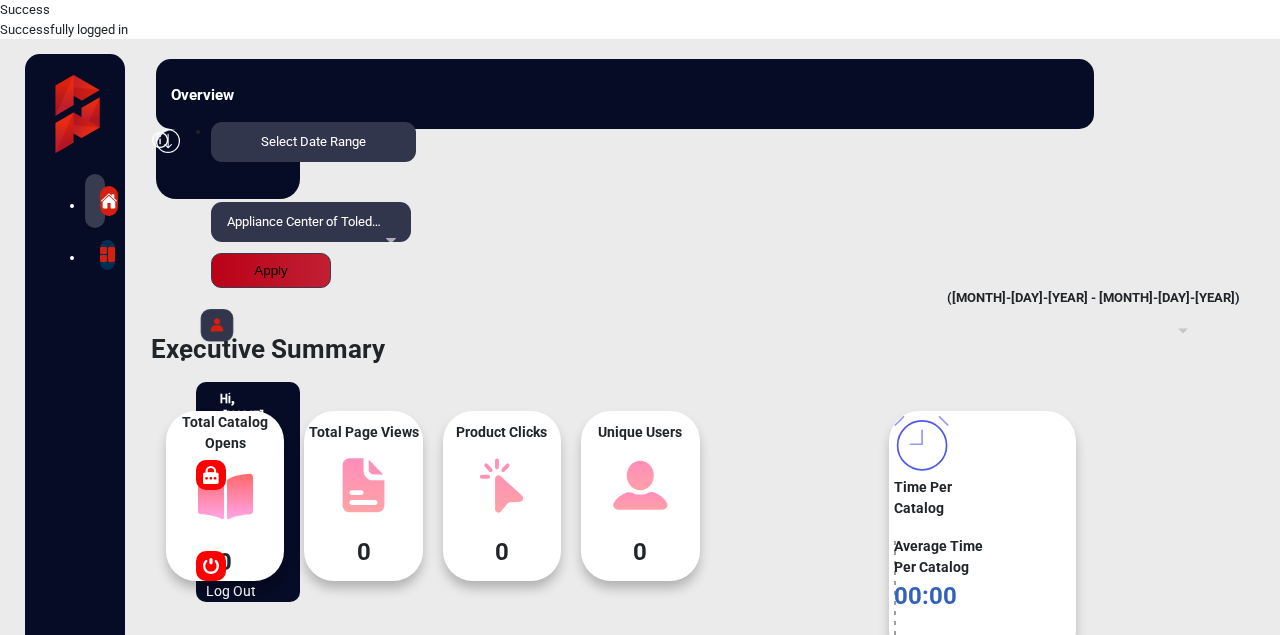 scroll, scrollTop: 533, scrollLeft: 0, axis: vertical 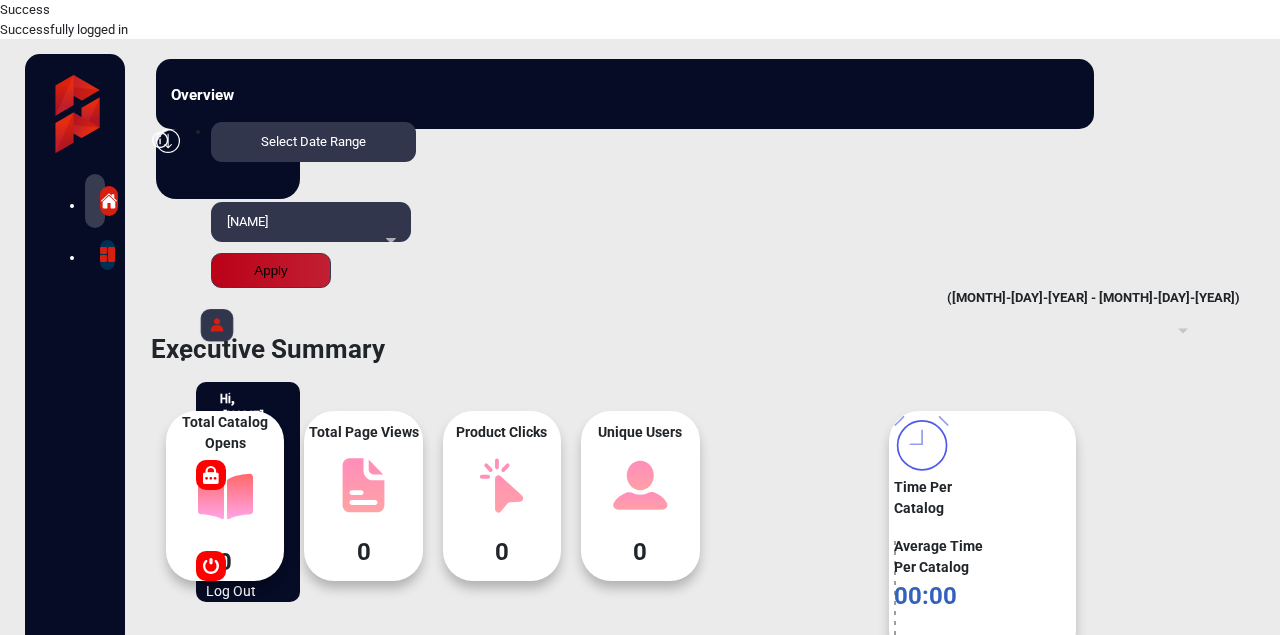 click on "Select Date Range" at bounding box center [313, 141] 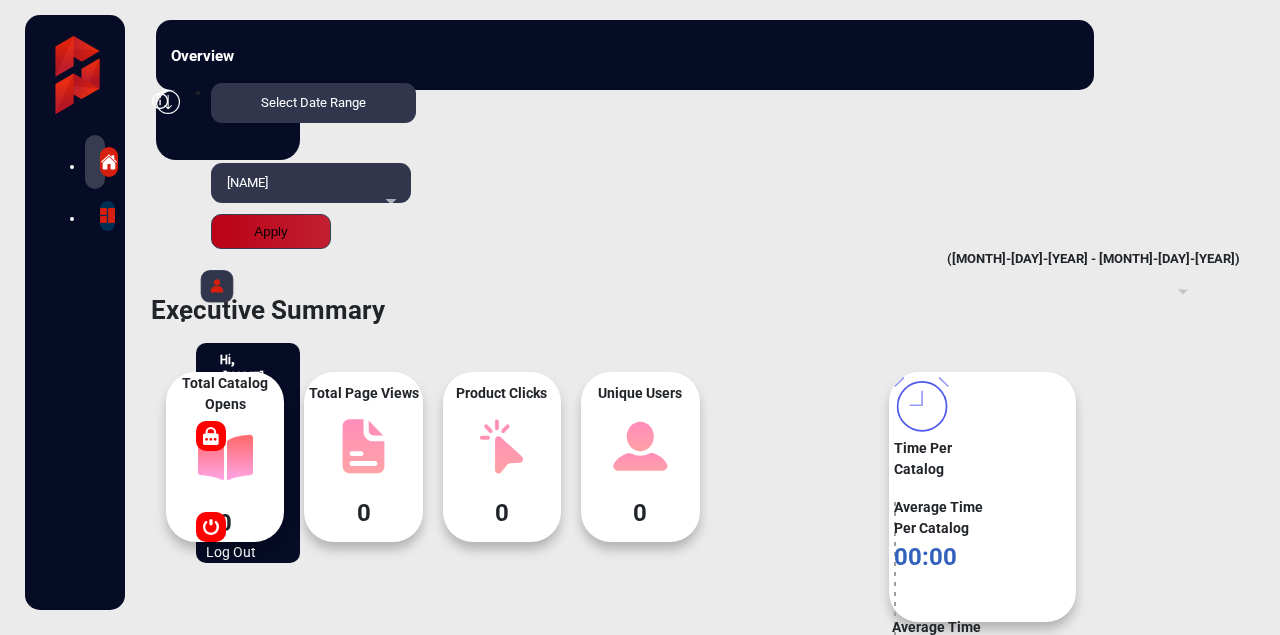 click on "[NUMBER]" at bounding box center (217, 935) 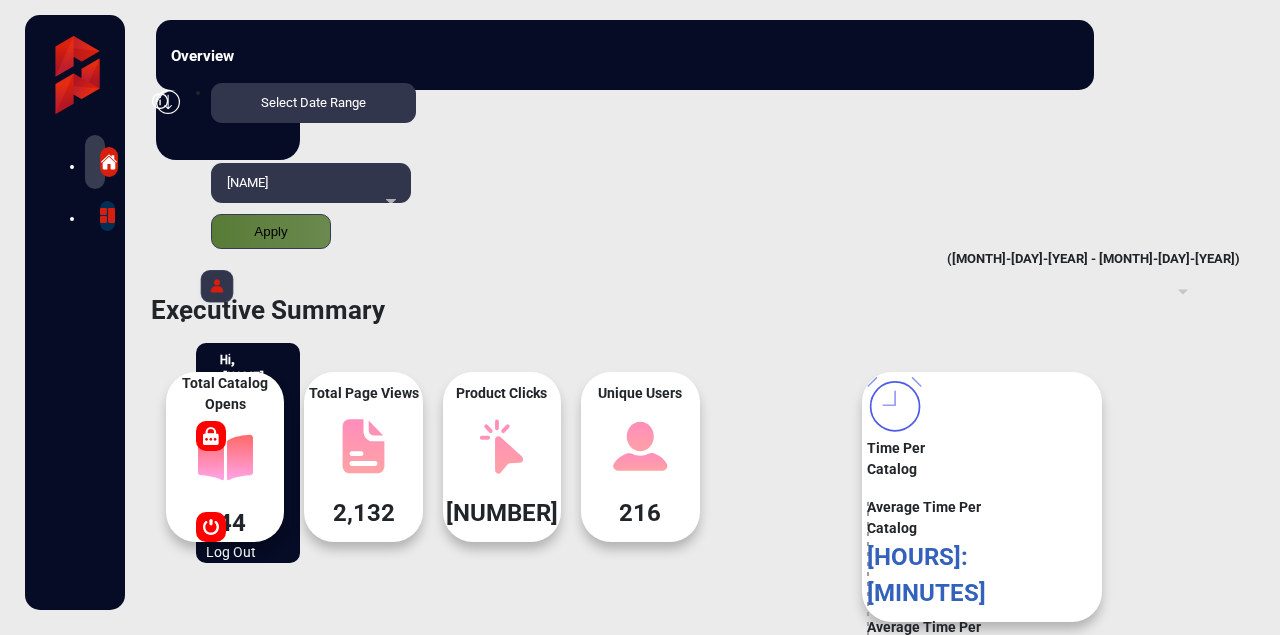 scroll, scrollTop: 999186, scrollLeft: 998920, axis: both 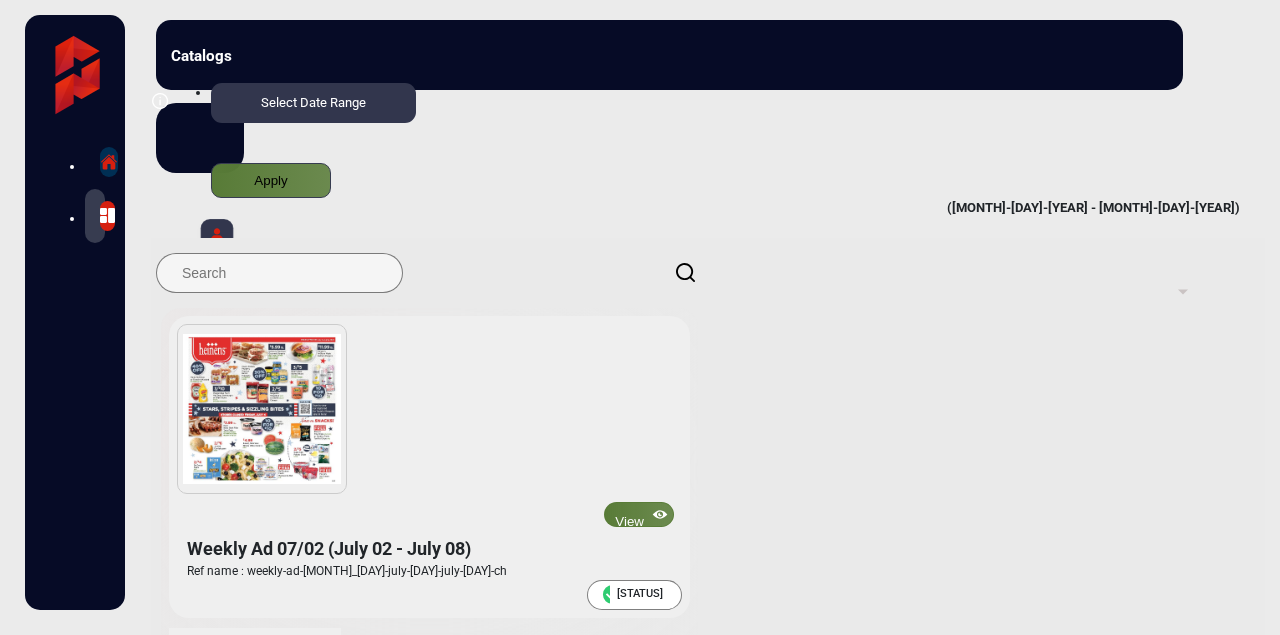 click at bounding box center [109, 162] 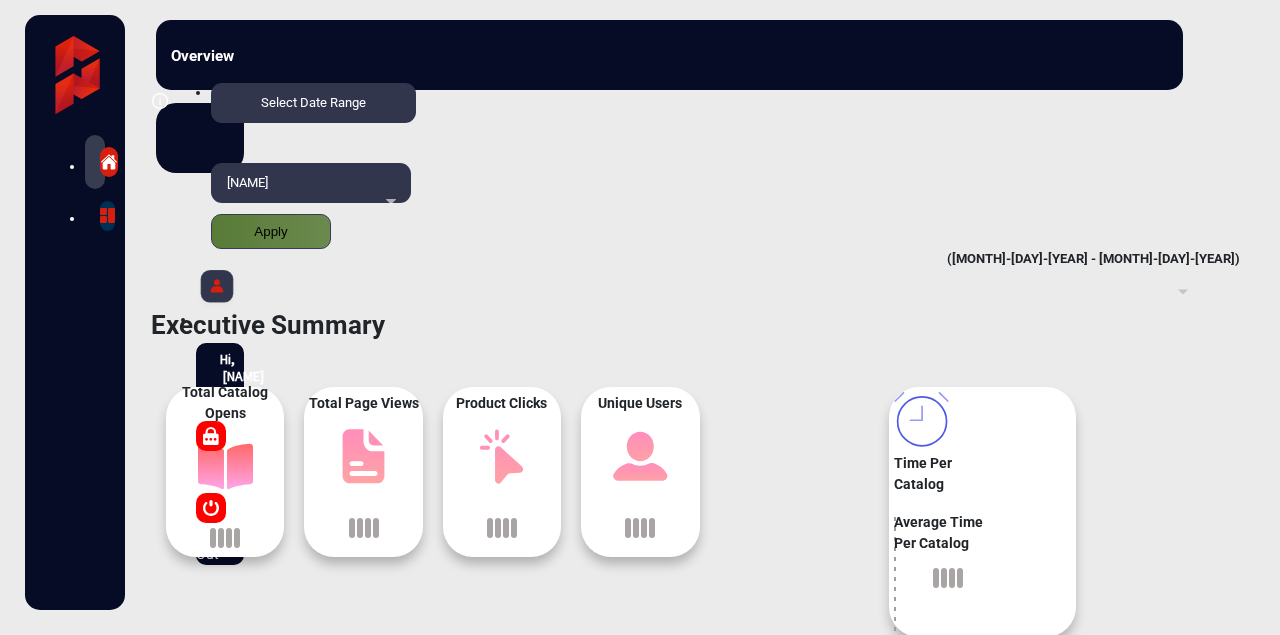 scroll, scrollTop: 15, scrollLeft: 0, axis: vertical 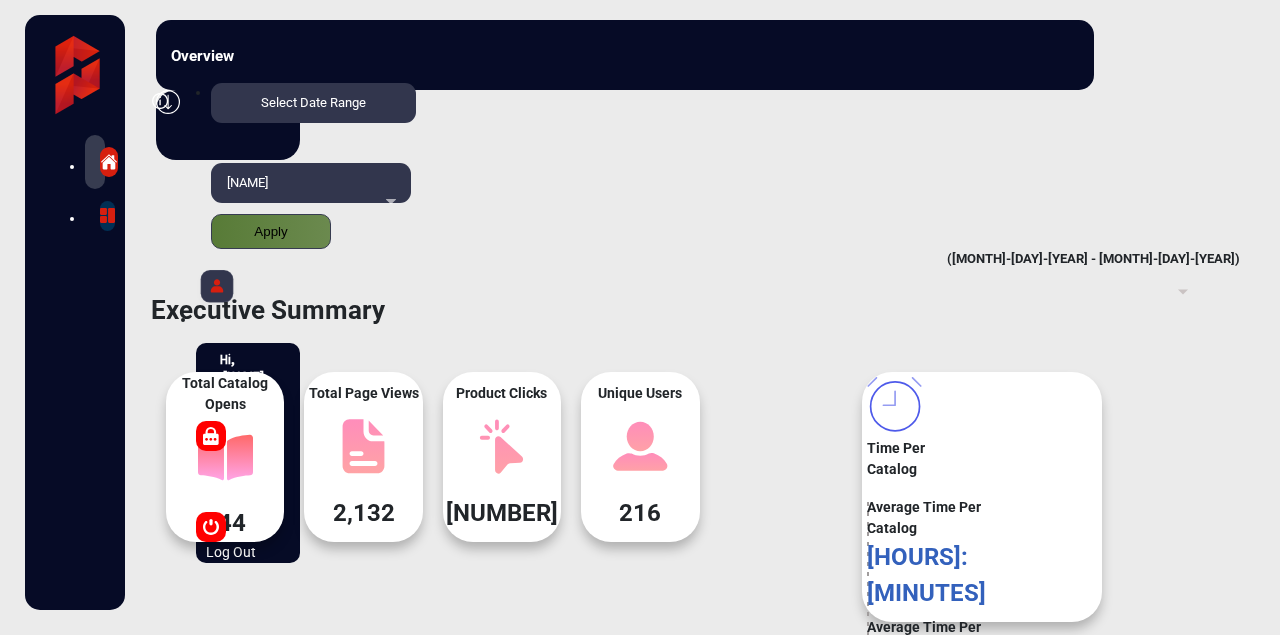 click at bounding box center (217, 289) 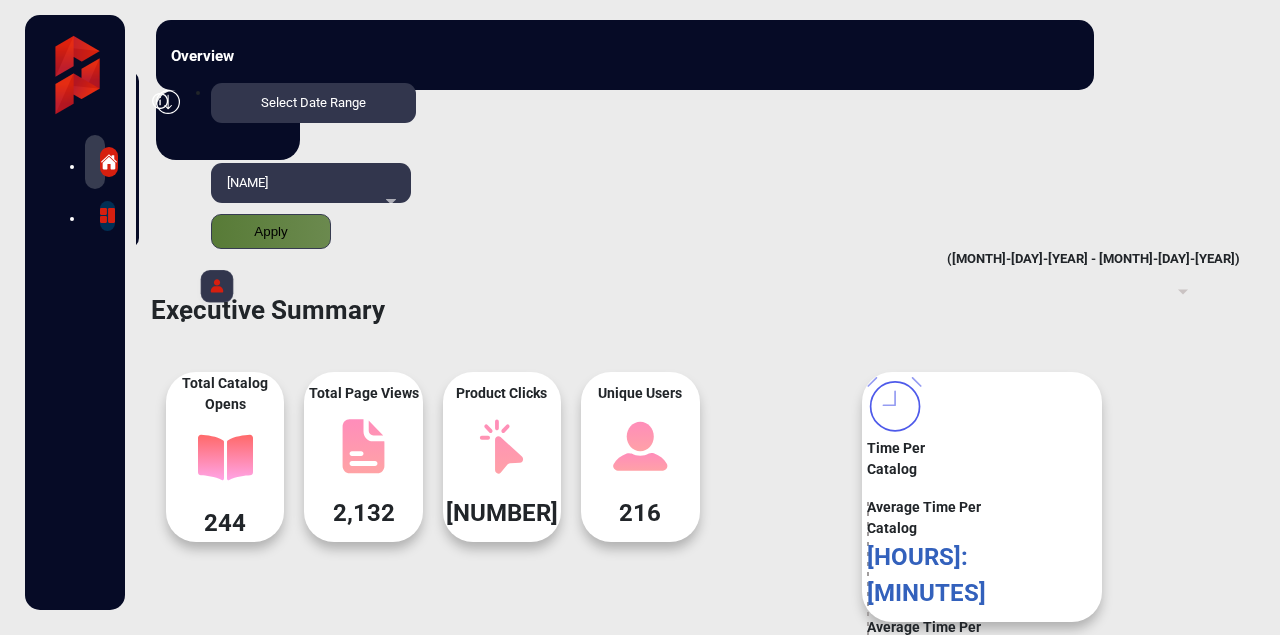 click on "Log Out" at bounding box center [34, 186] 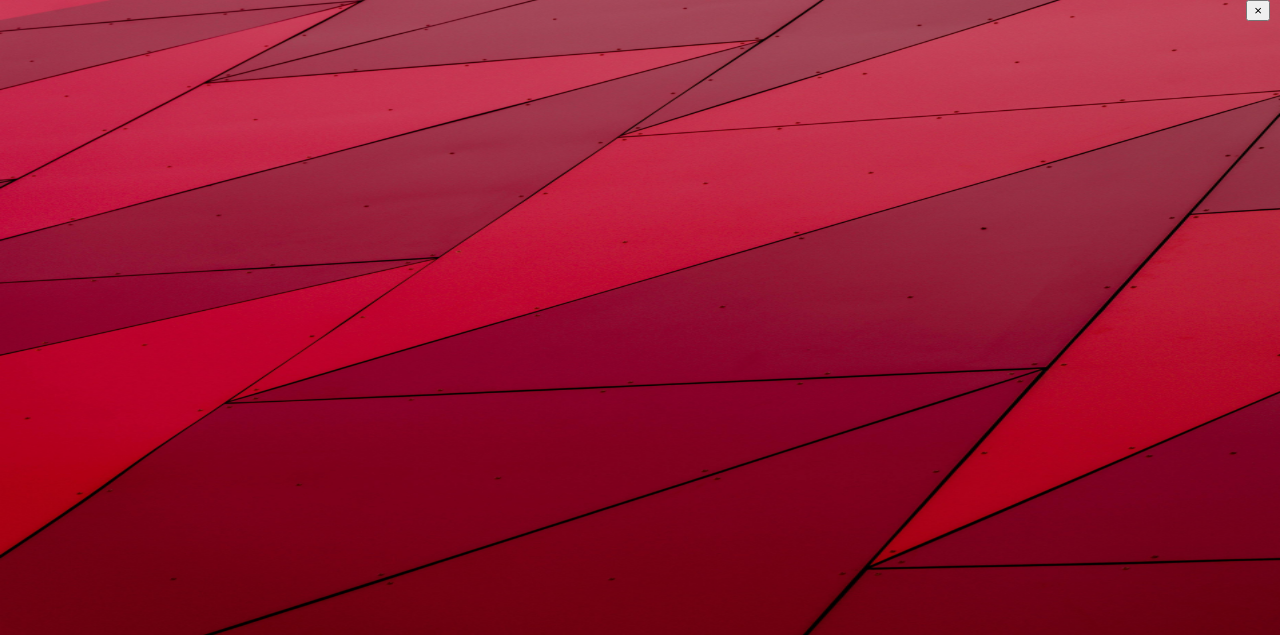 type on "[NAME]" 